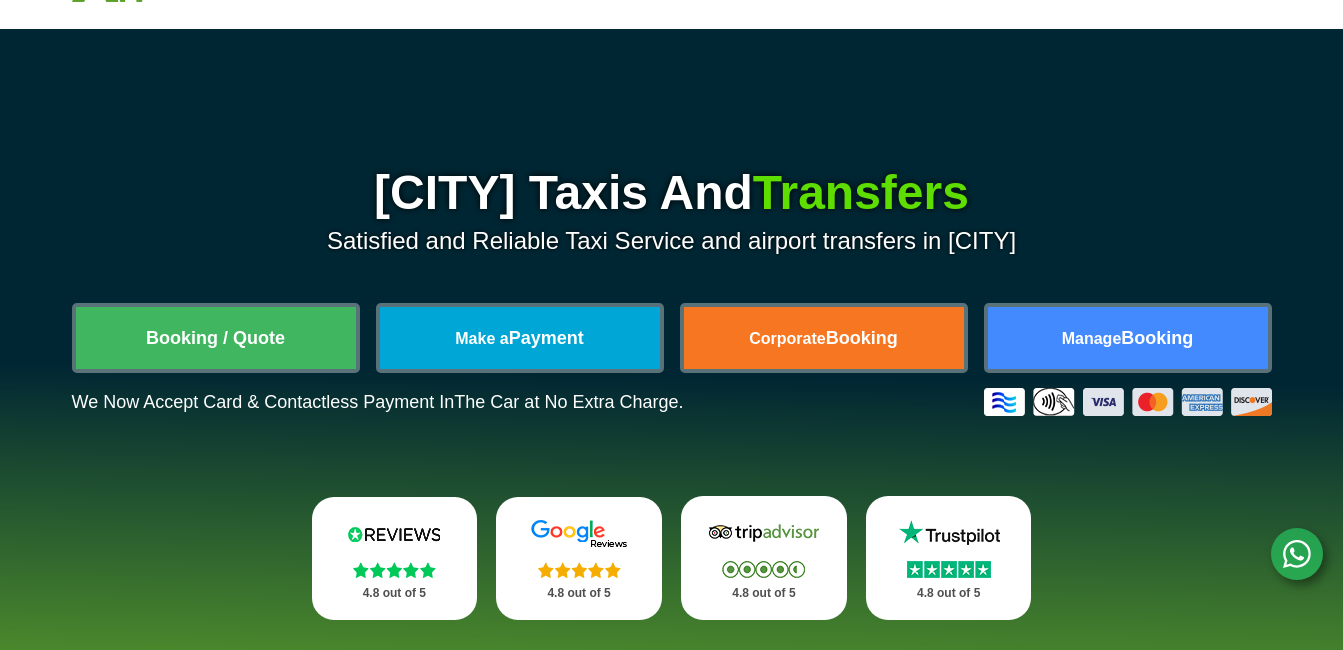 scroll, scrollTop: 100, scrollLeft: 0, axis: vertical 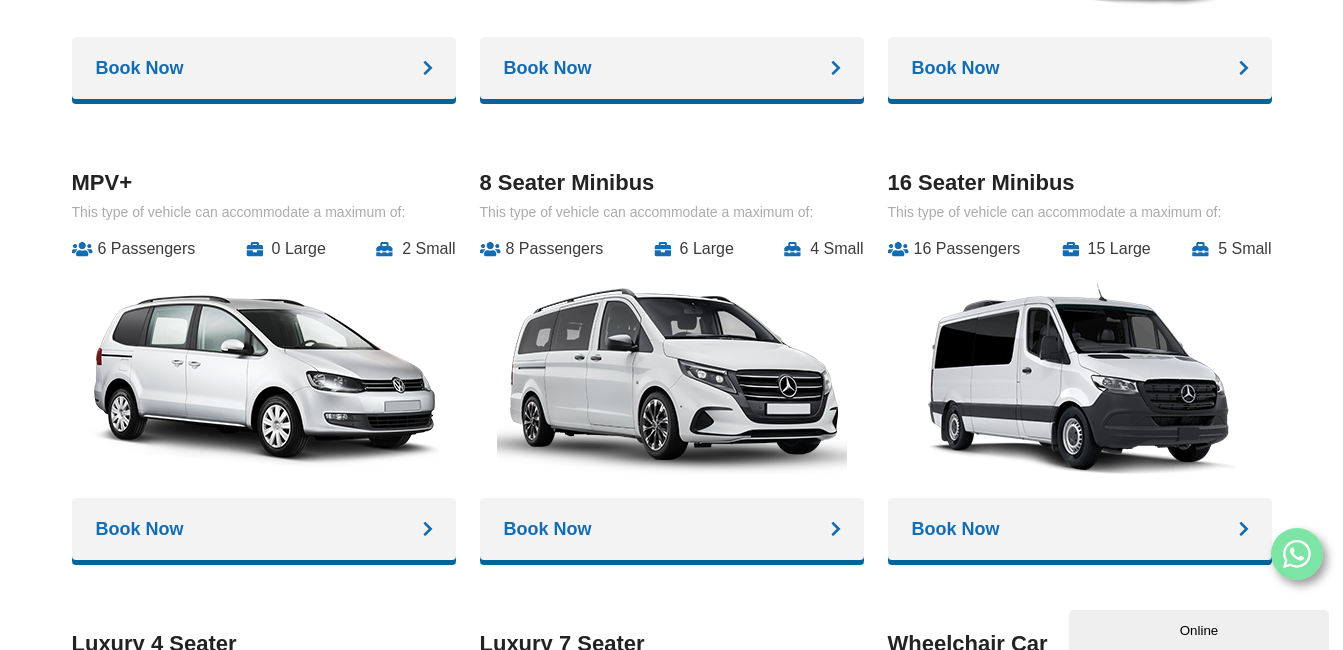 click on "Book Now" at bounding box center [264, 68] 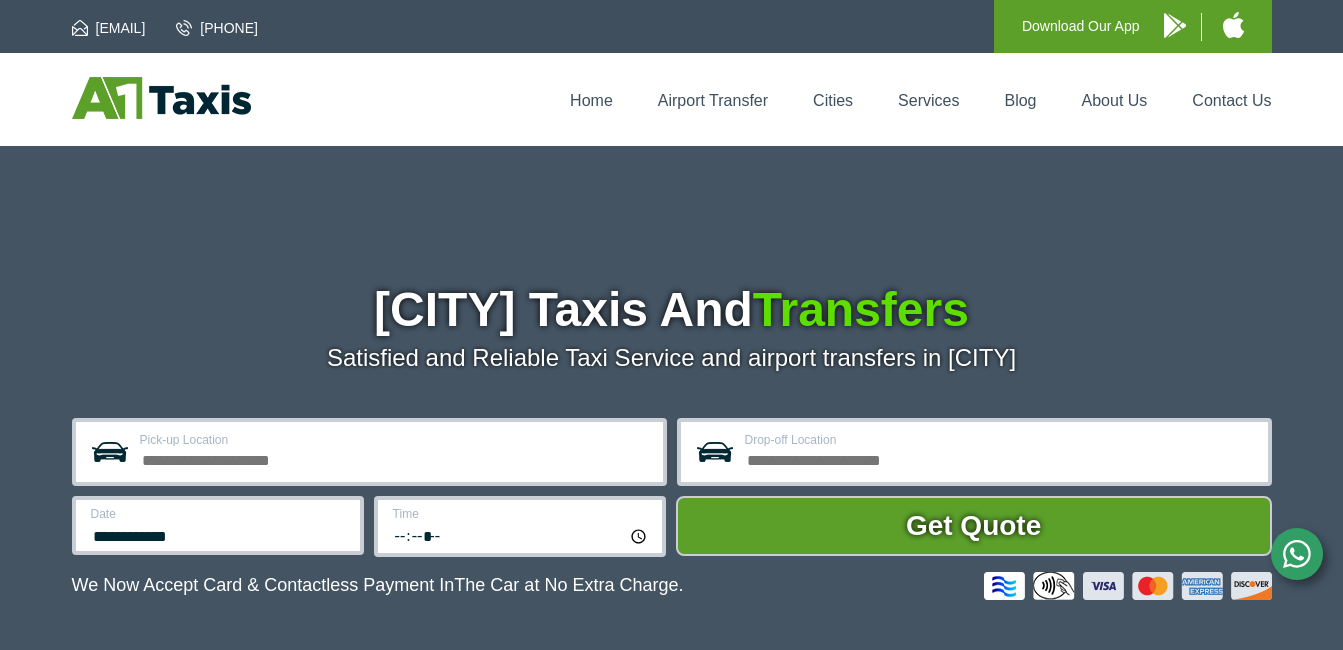 scroll, scrollTop: 0, scrollLeft: 0, axis: both 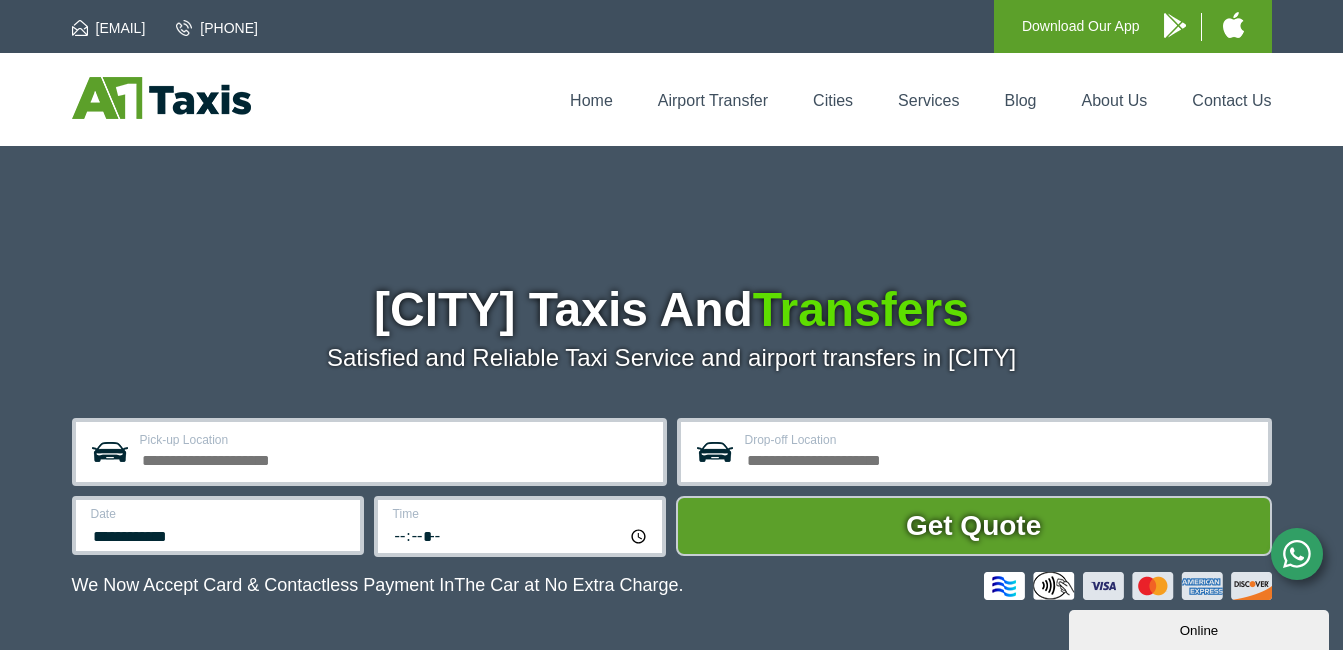 click on "Pick-up Location" at bounding box center (395, 458) 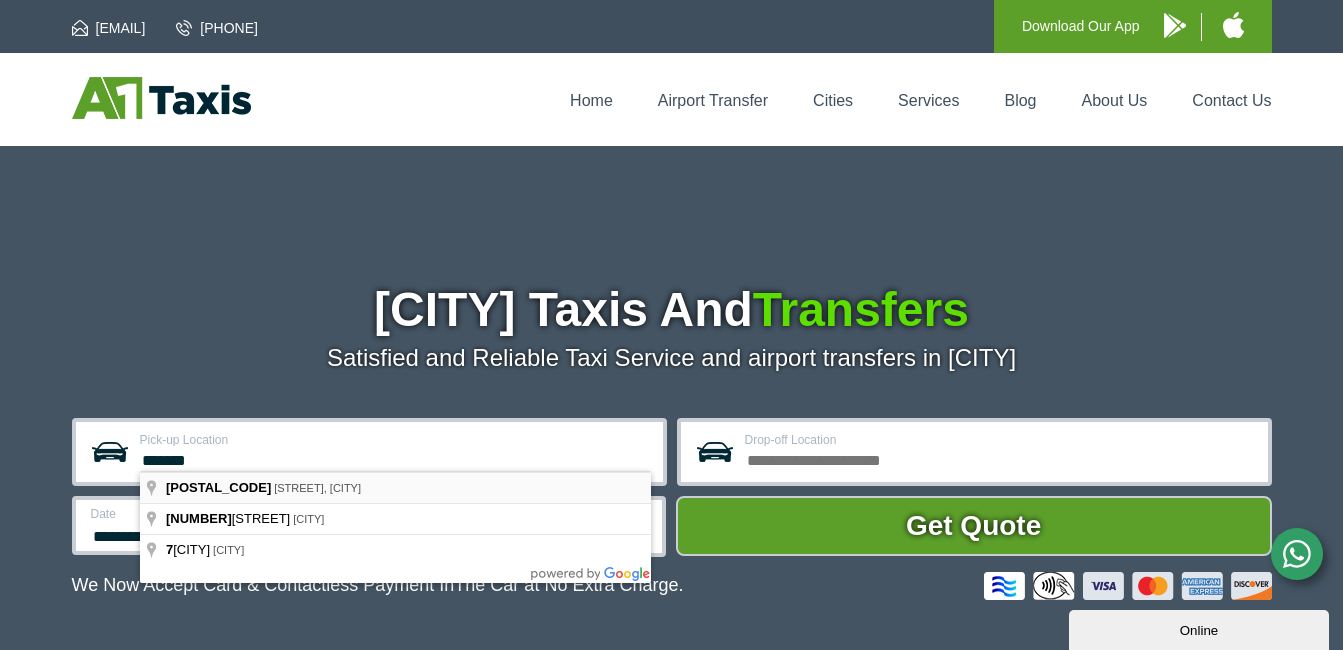 type on "*******" 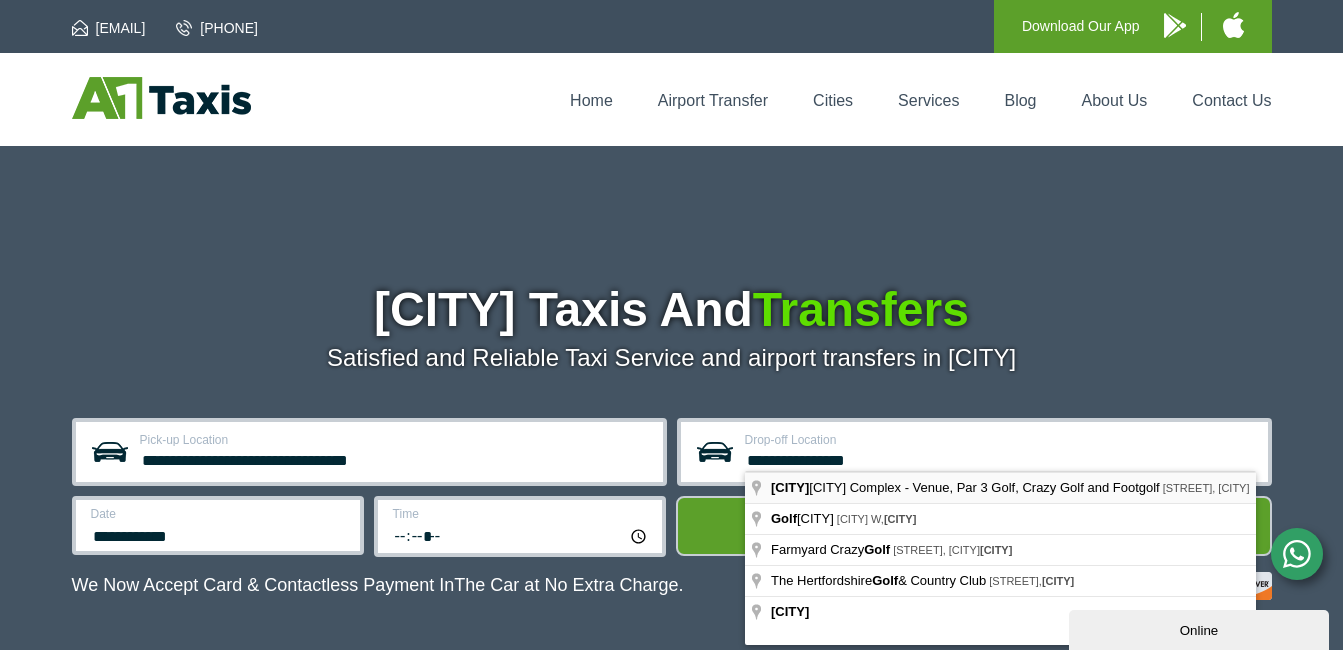 type on "**********" 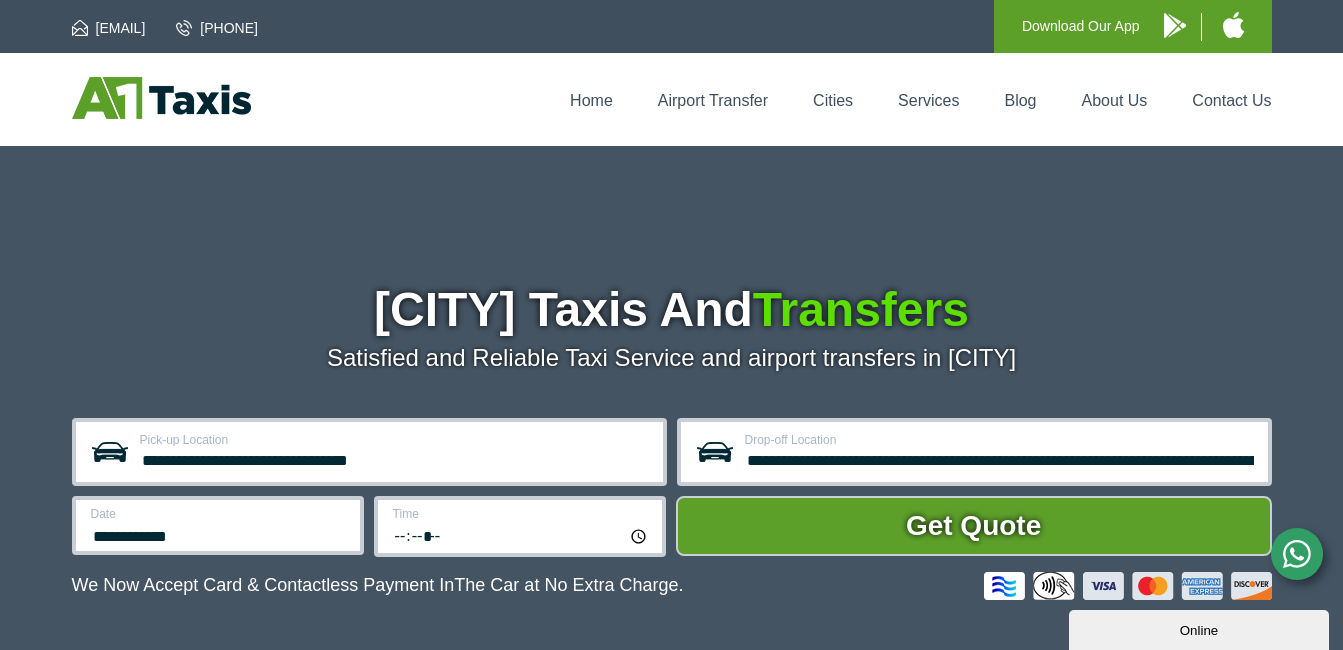 click on "**********" at bounding box center [369, 452] 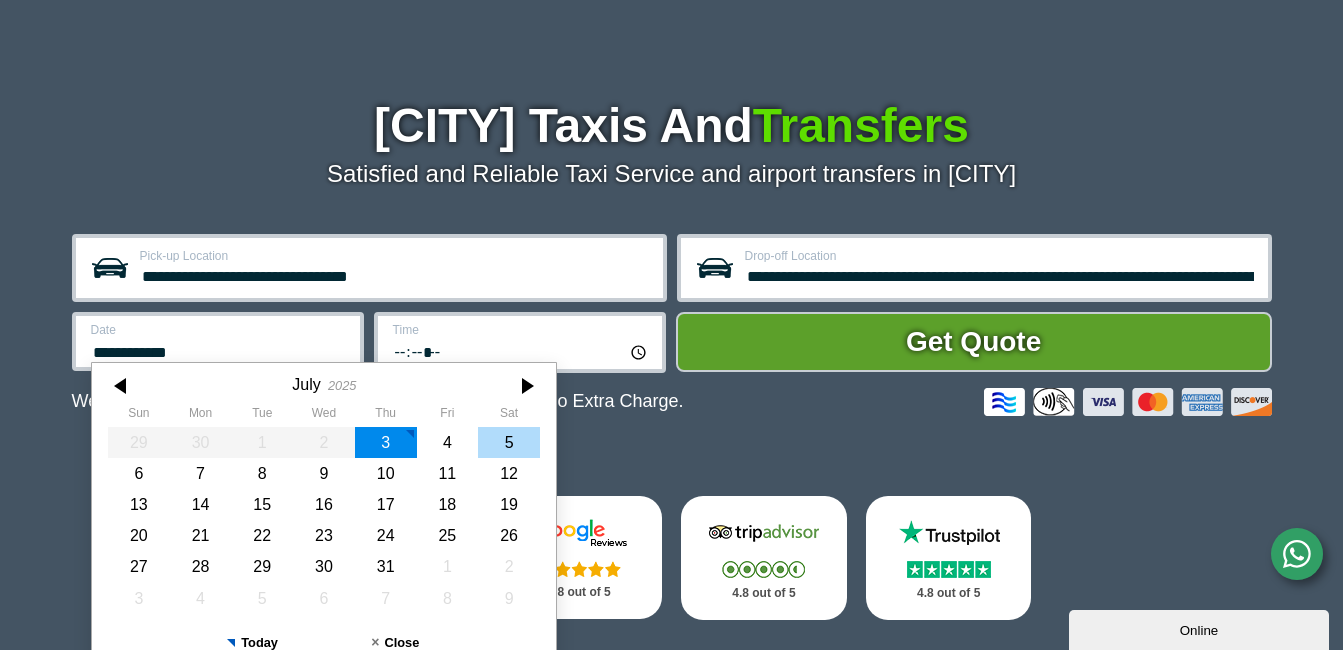 click on "5" at bounding box center (509, 442) 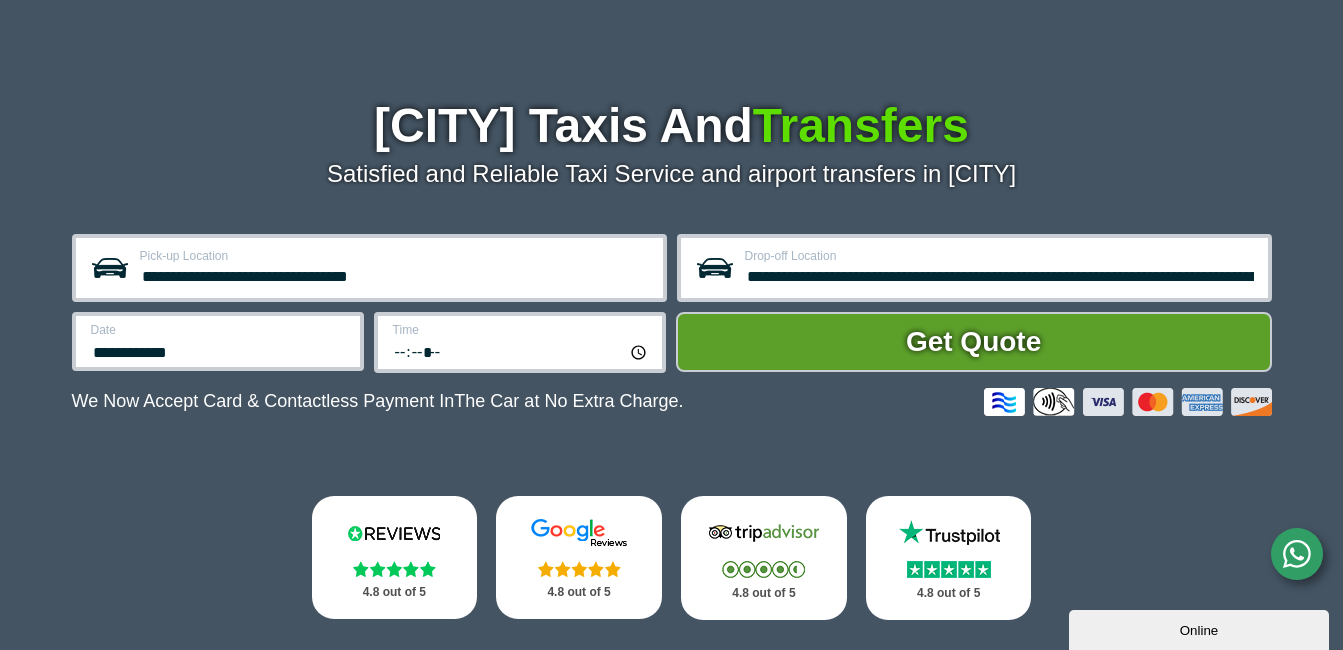click on "*****" at bounding box center [521, 351] 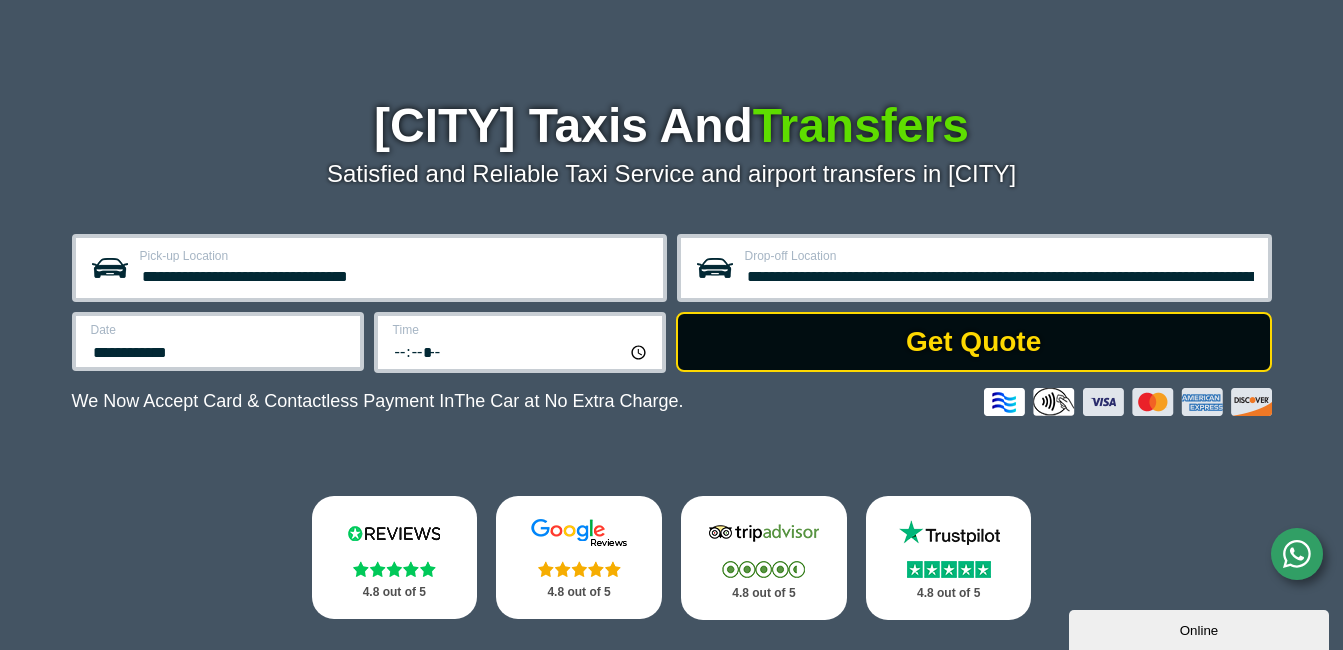 click on "Get Quote" at bounding box center [974, 342] 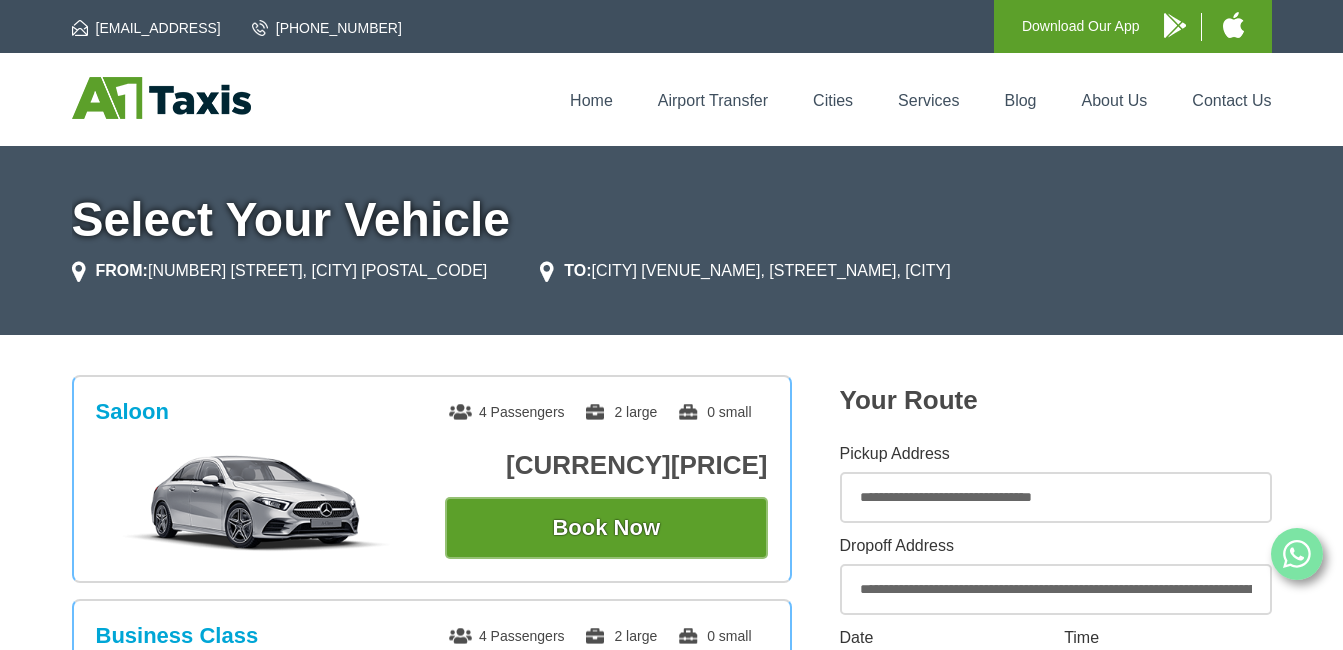 scroll, scrollTop: 0, scrollLeft: 0, axis: both 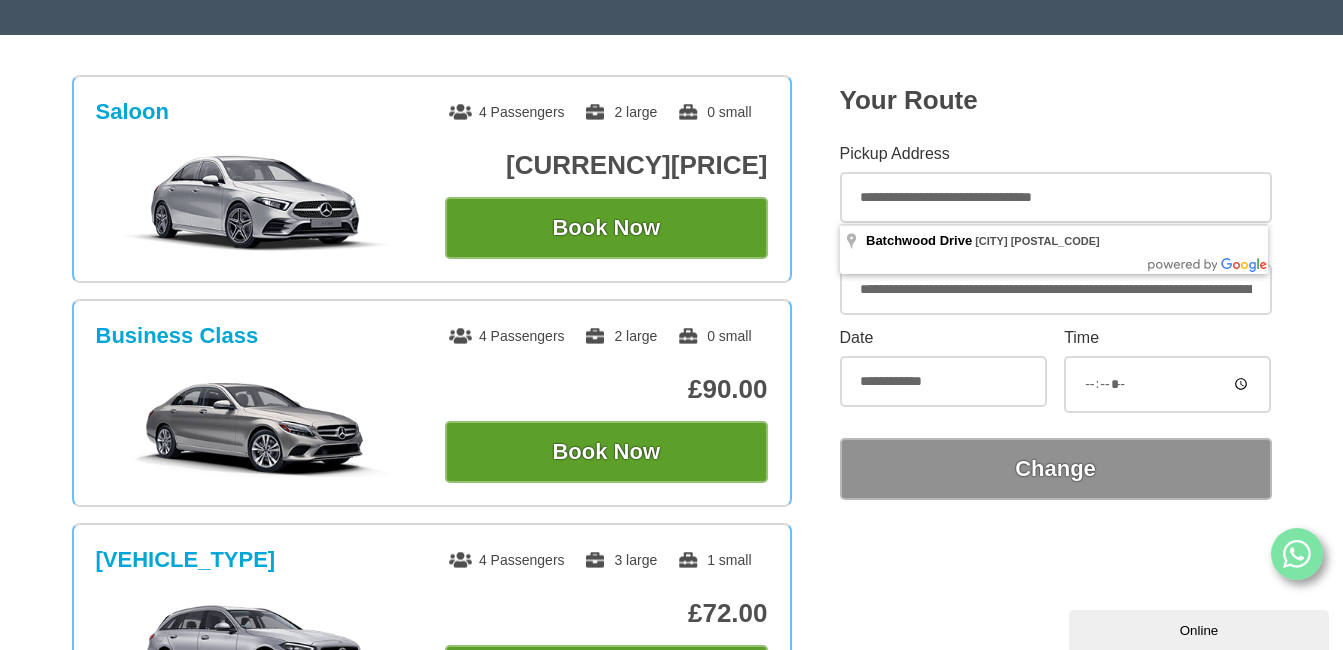 drag, startPoint x: 1124, startPoint y: 194, endPoint x: 817, endPoint y: 207, distance: 307.27512 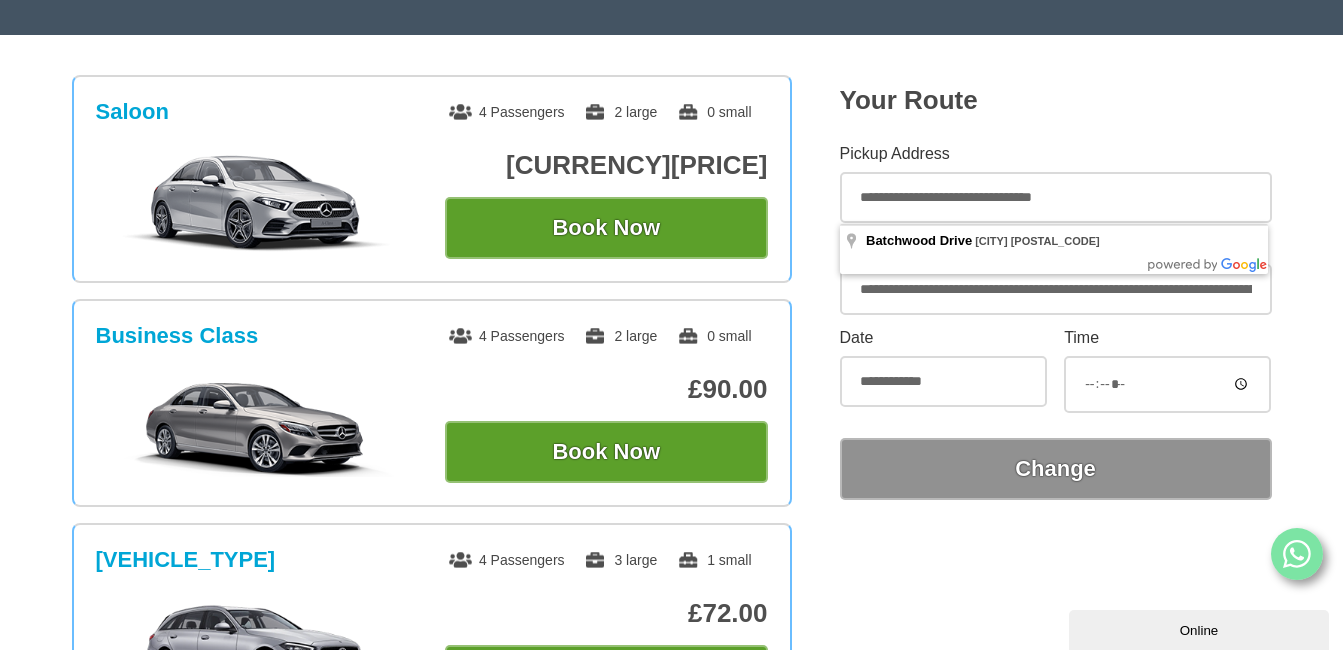 click on "Saloon
4 Passengers
2 large
0 small
£64.00
Book Now
Business Class
4 Passengers 2 large" at bounding box center (671, 850) 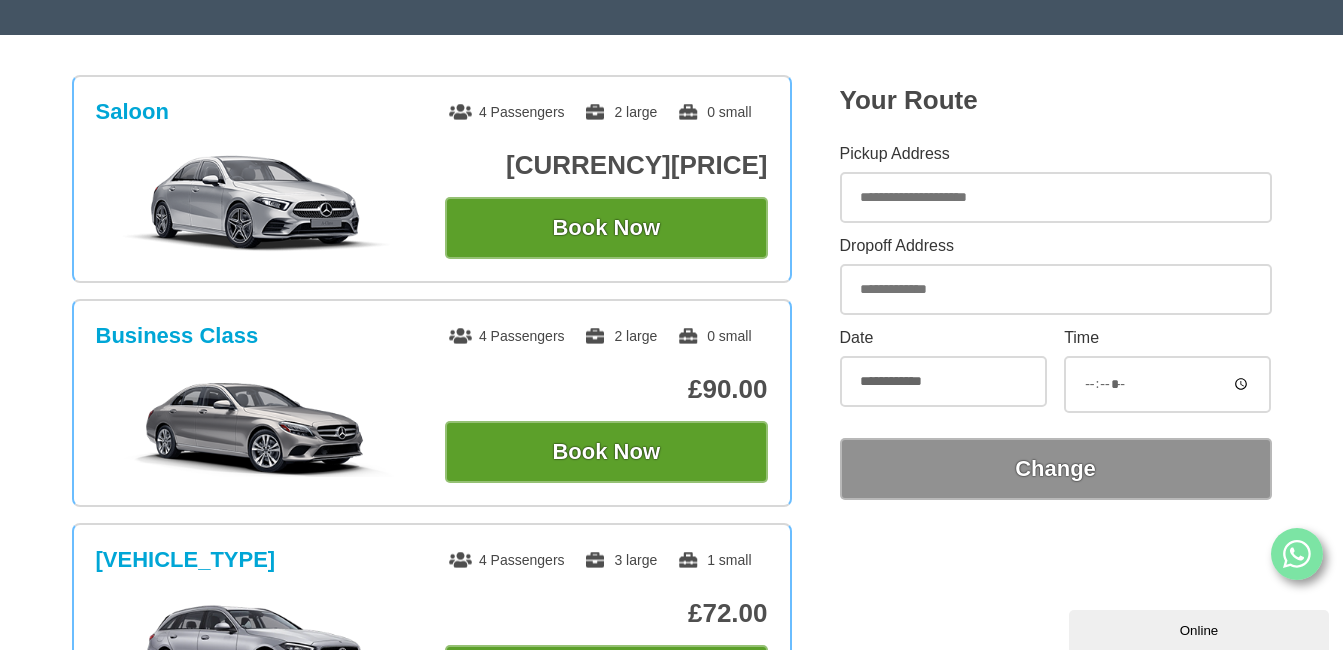 drag, startPoint x: 1015, startPoint y: 191, endPoint x: 803, endPoint y: 190, distance: 212.00237 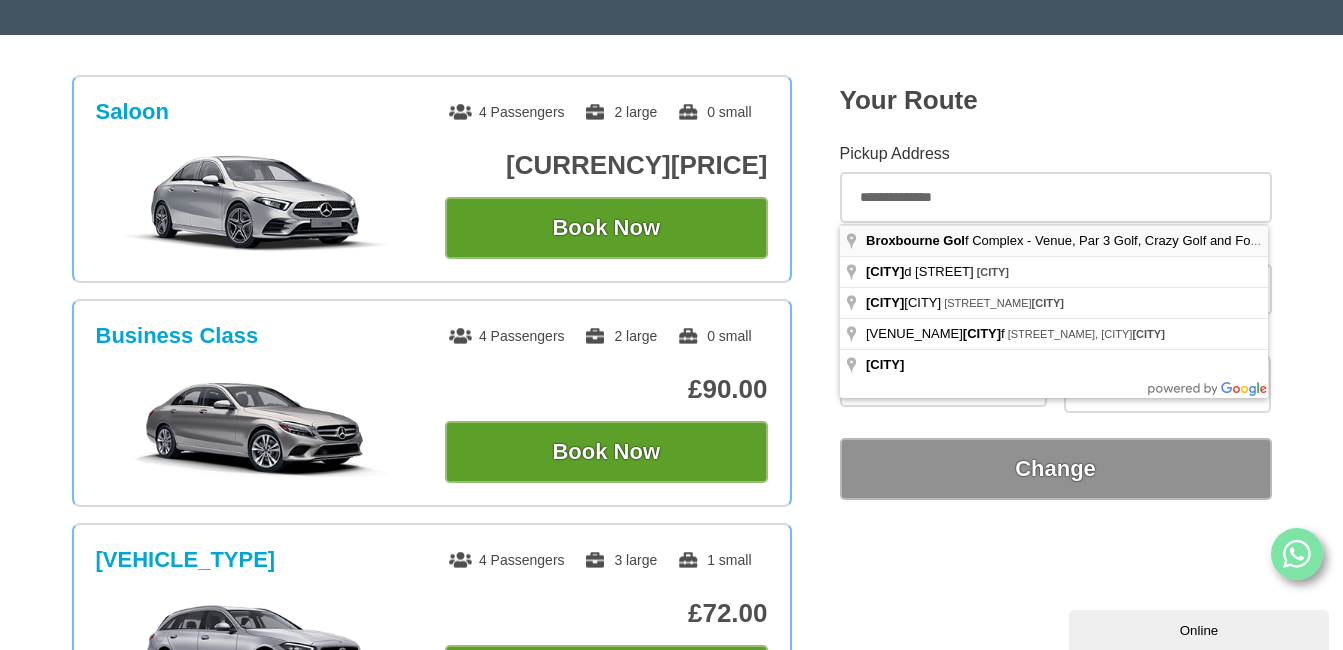 type on "**********" 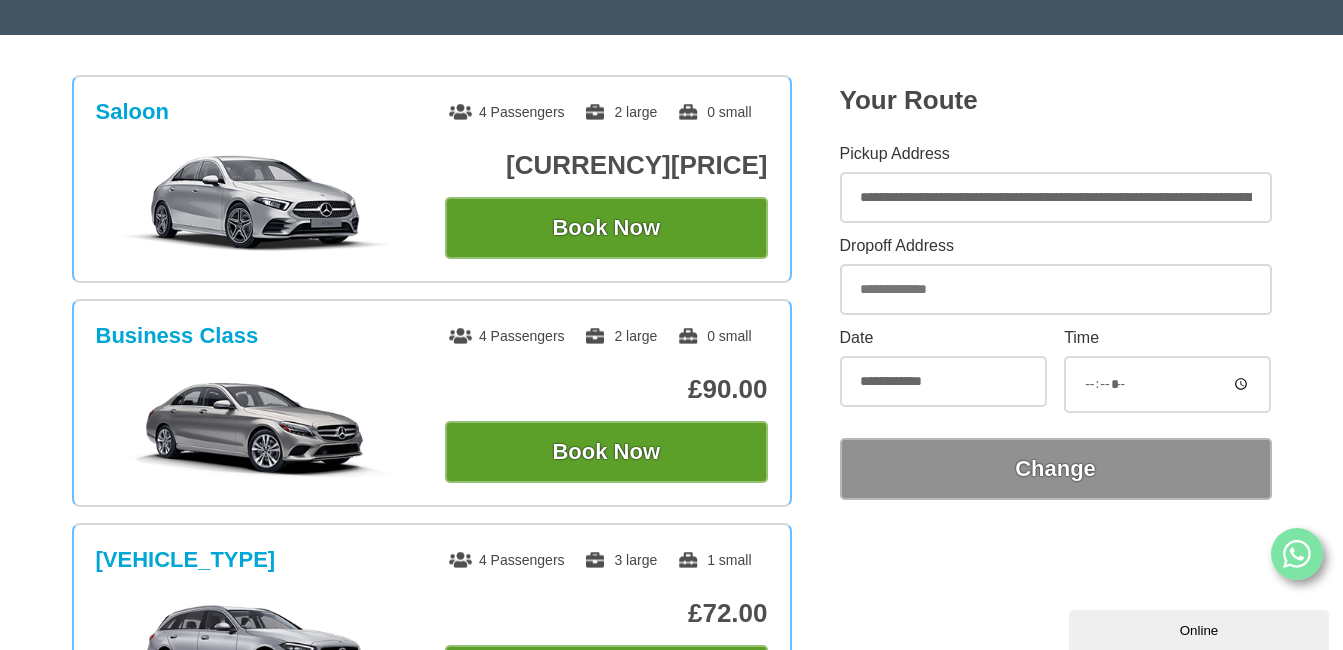 click on "Dropoff Address" at bounding box center [1056, 289] 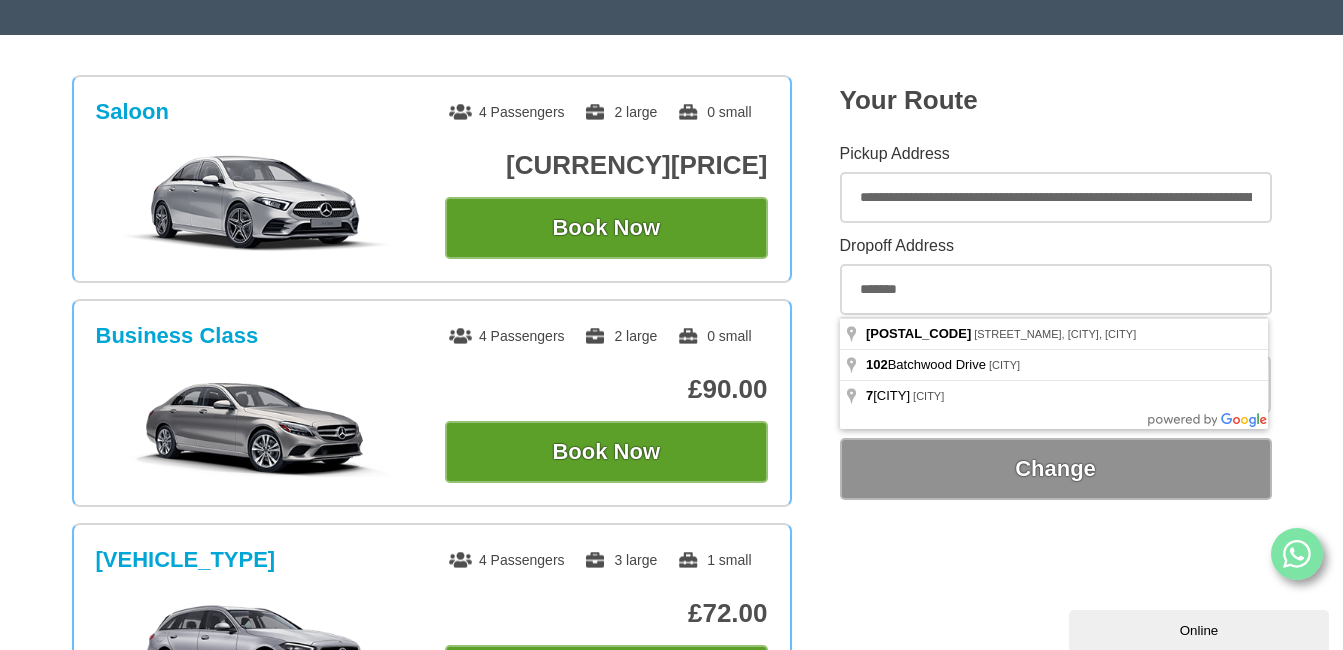 type on "*******" 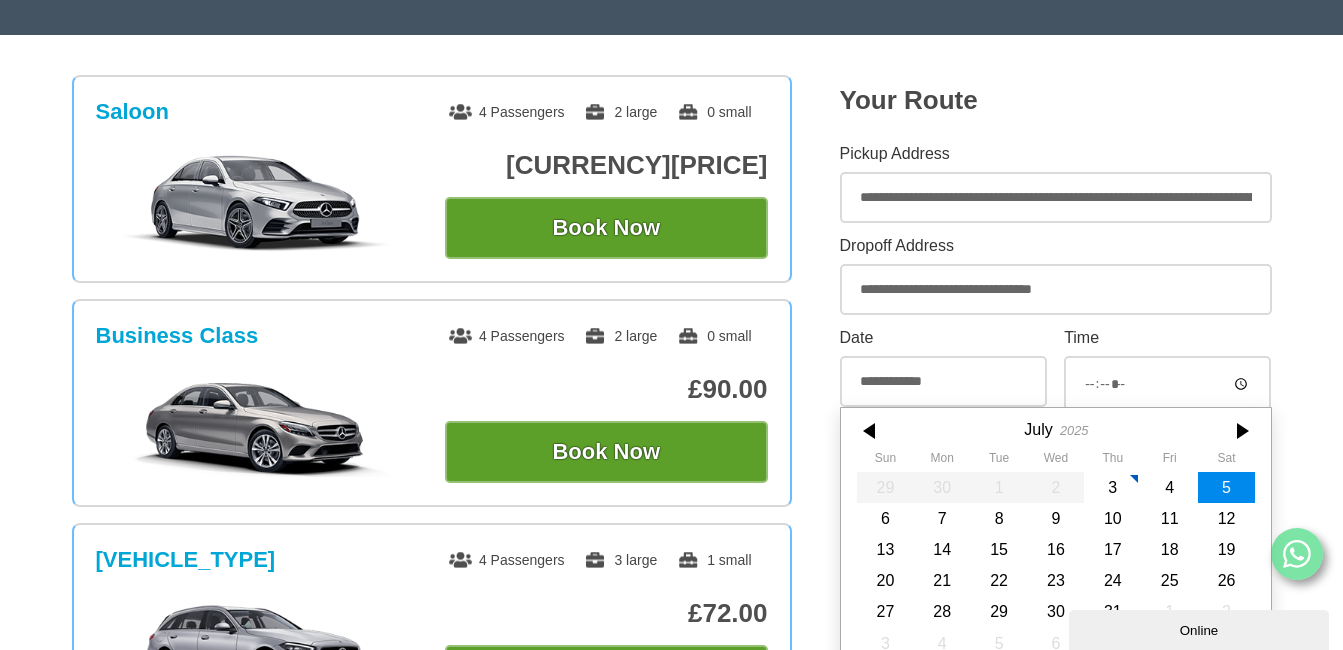 scroll, scrollTop: 346, scrollLeft: 0, axis: vertical 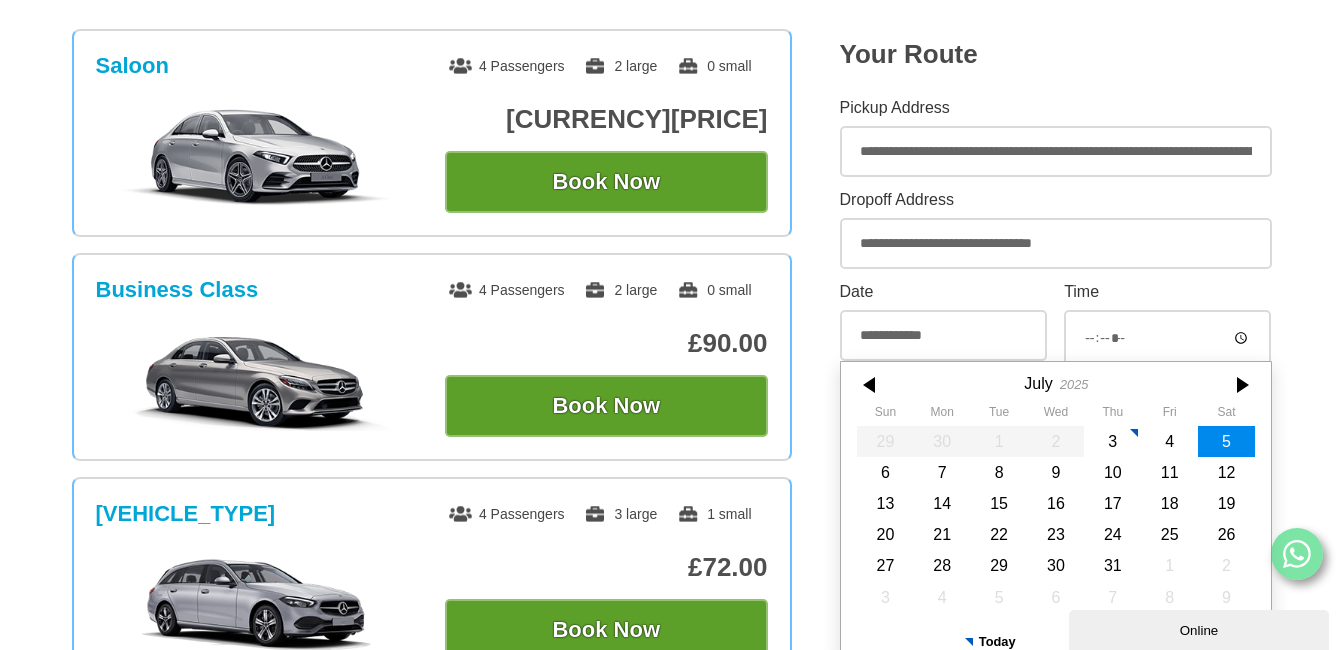 click on "5" at bounding box center (1226, 441) 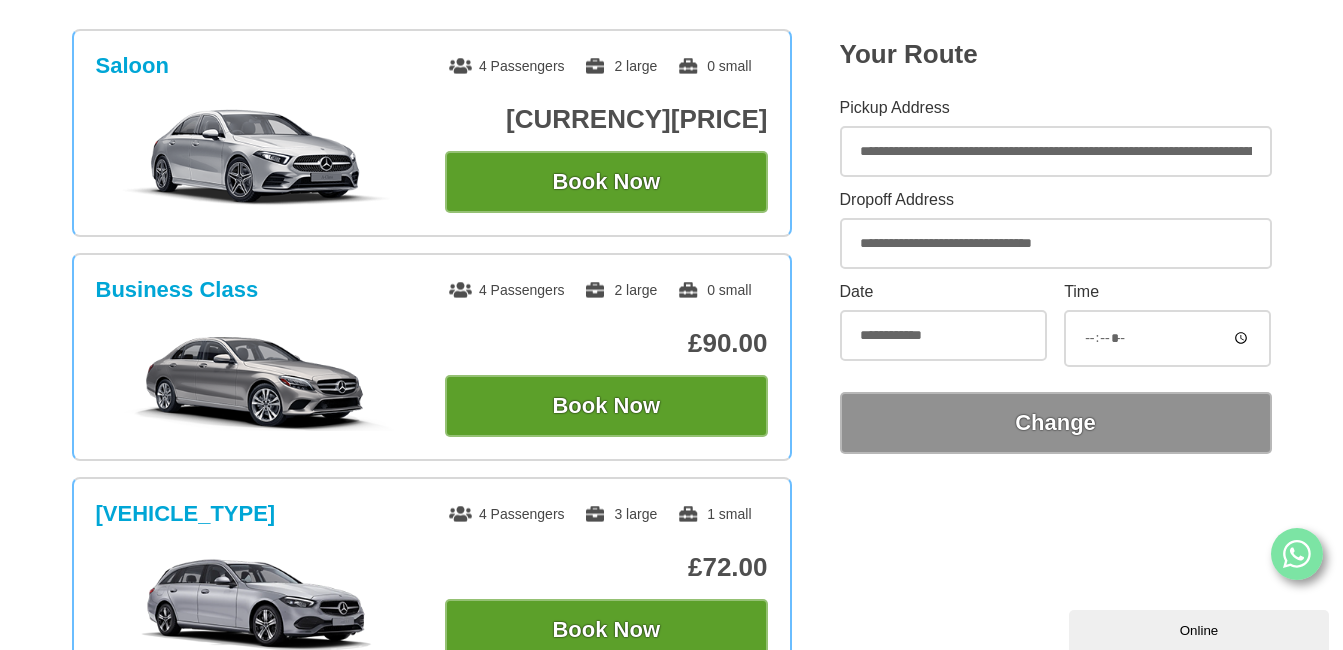 click on "*****" at bounding box center (1167, 338) 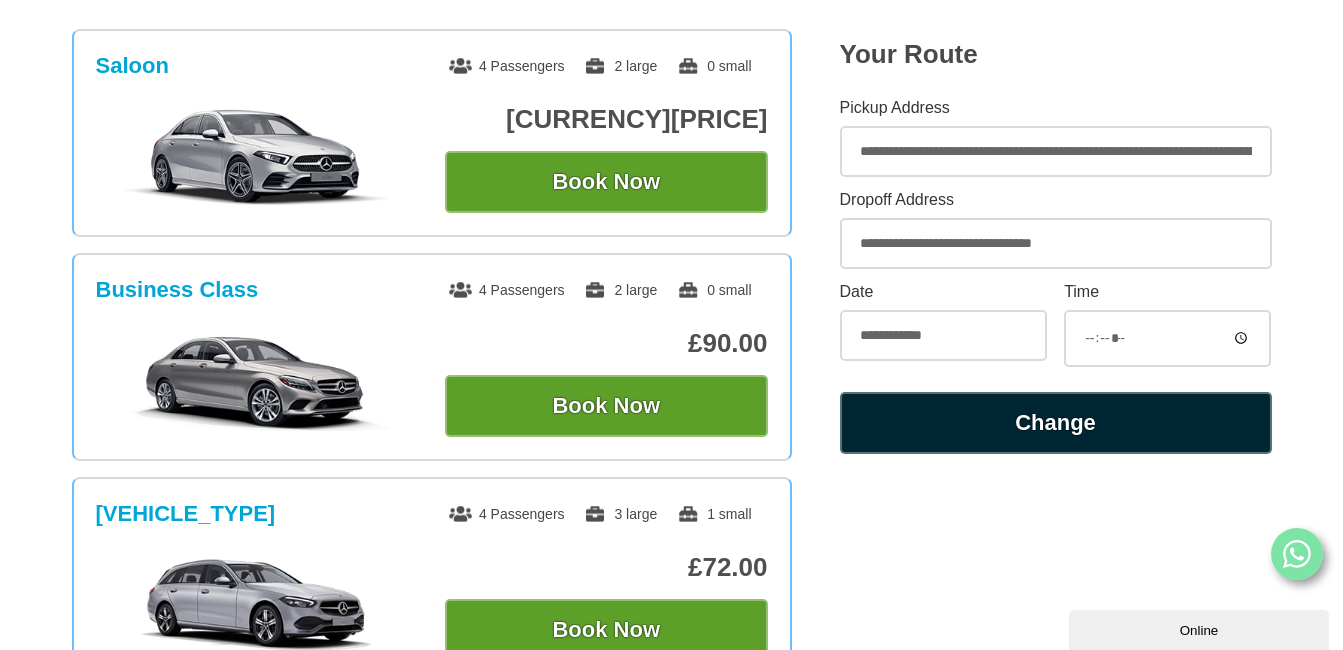 click on "Change" at bounding box center [1056, 423] 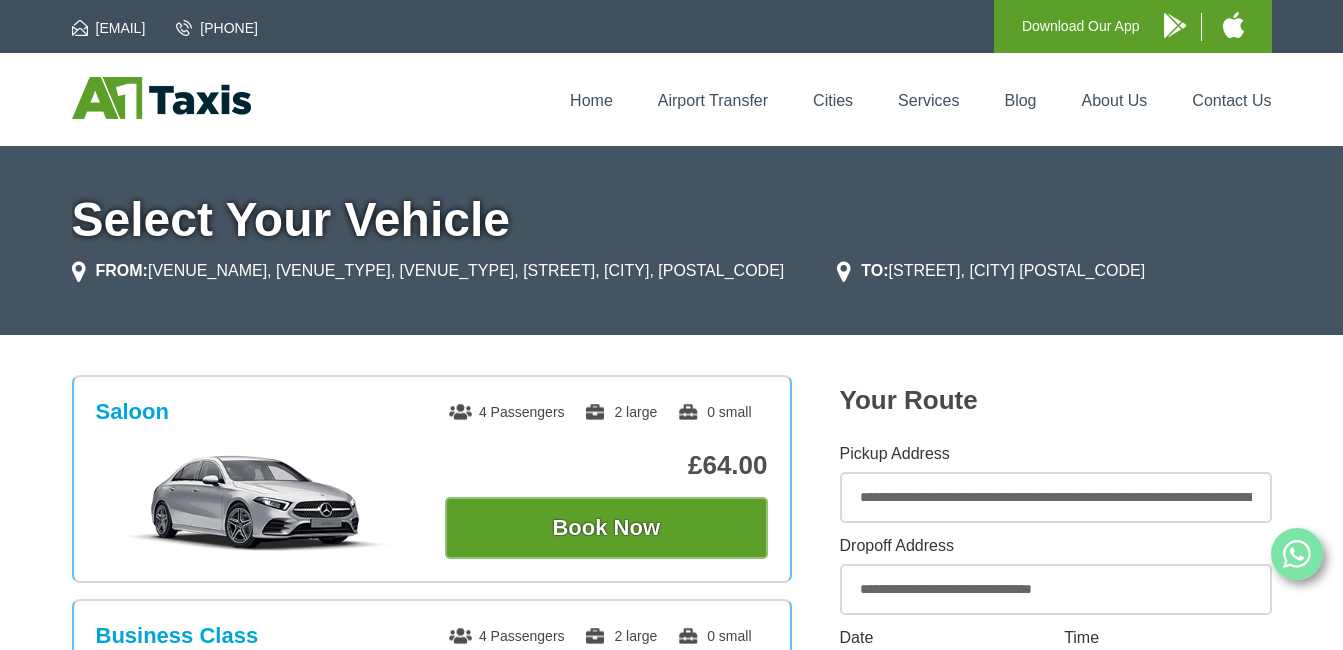scroll, scrollTop: 0, scrollLeft: 0, axis: both 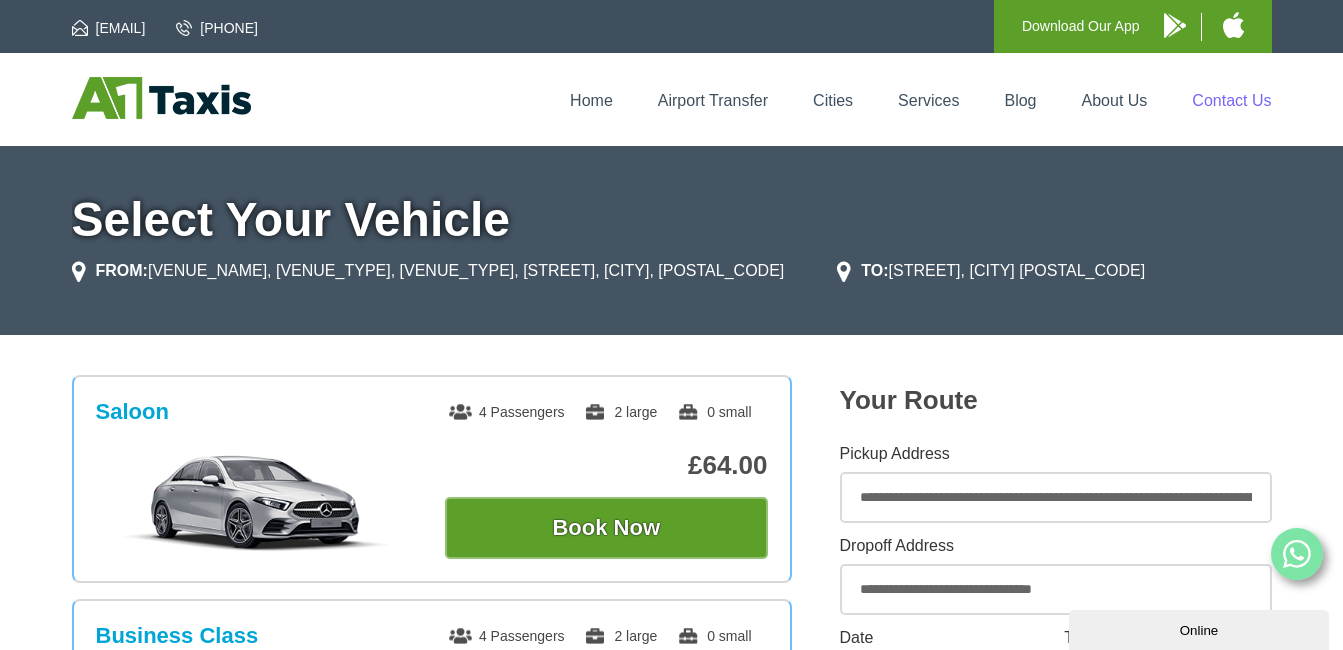 click on "Contact Us" at bounding box center [1231, 100] 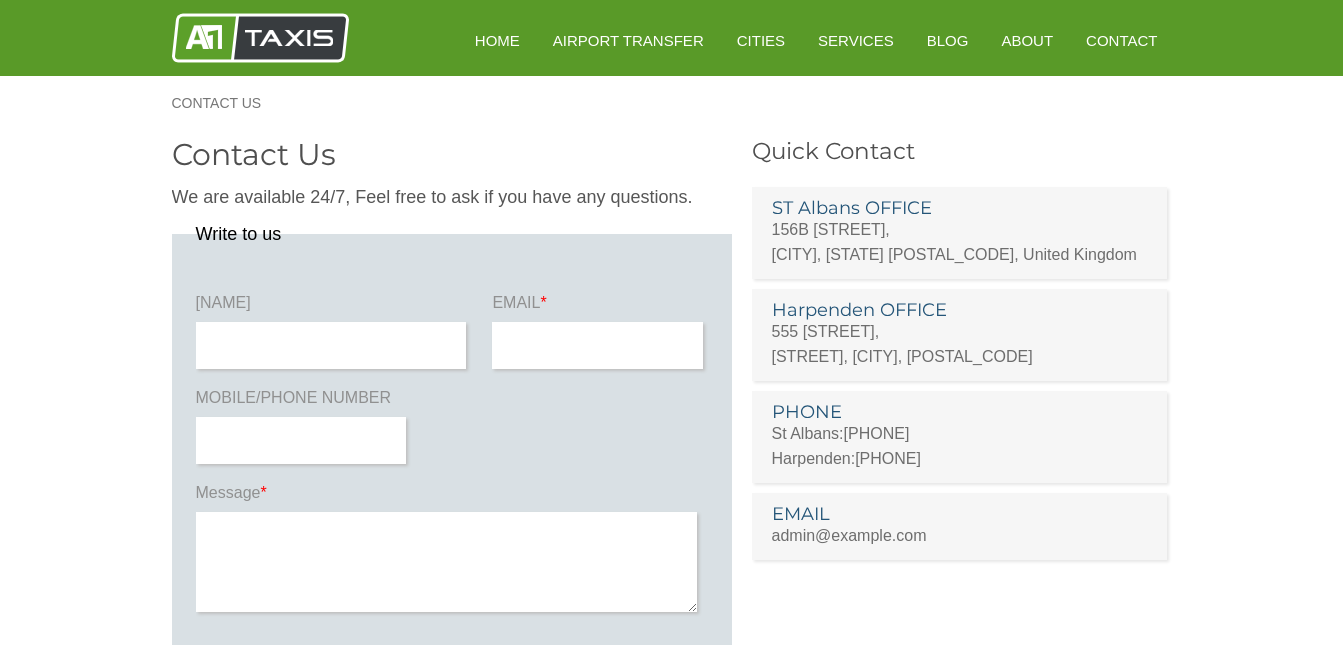 scroll, scrollTop: 0, scrollLeft: 0, axis: both 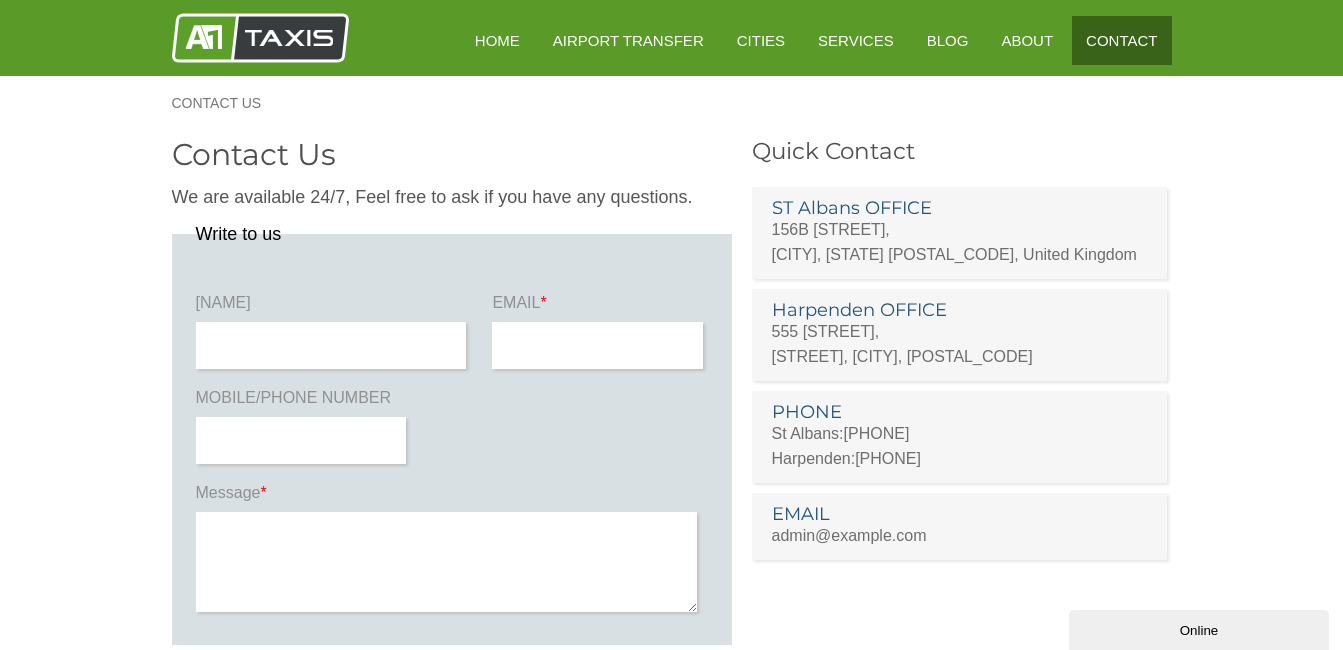 click on "Contact" at bounding box center (1121, 40) 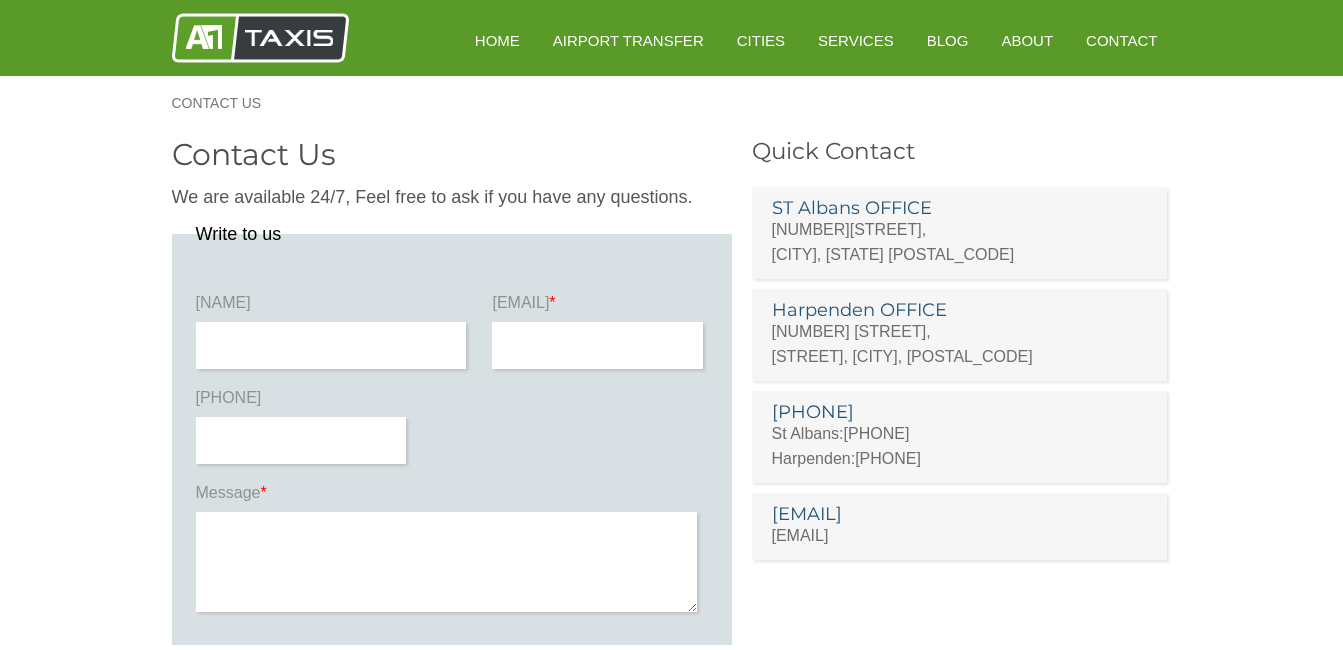 scroll, scrollTop: 0, scrollLeft: 0, axis: both 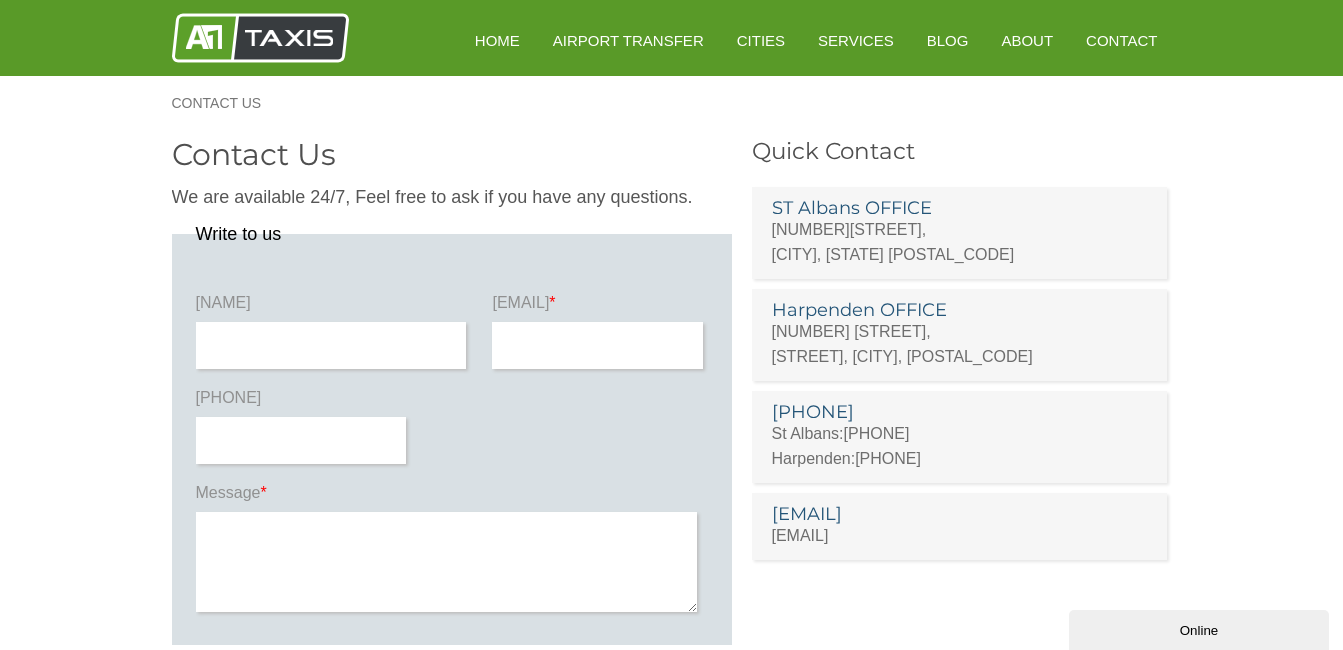 drag, startPoint x: 914, startPoint y: 535, endPoint x: 771, endPoint y: 529, distance: 143.12582 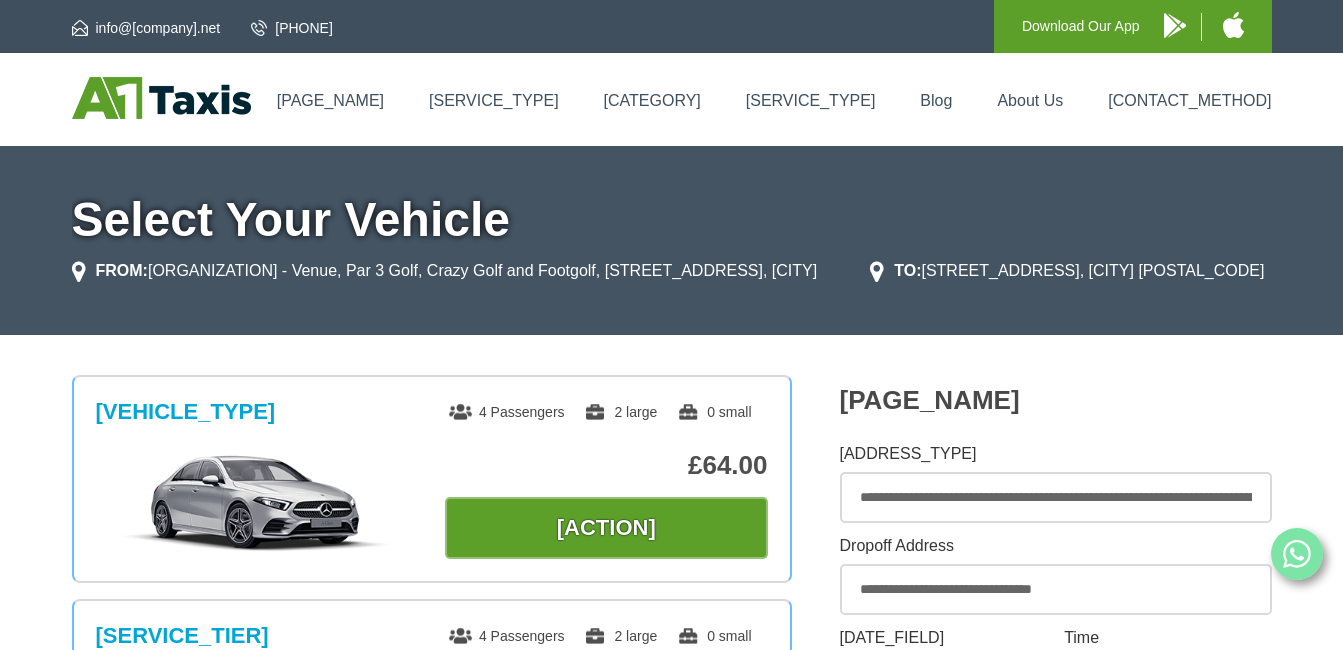 scroll, scrollTop: 346, scrollLeft: 0, axis: vertical 